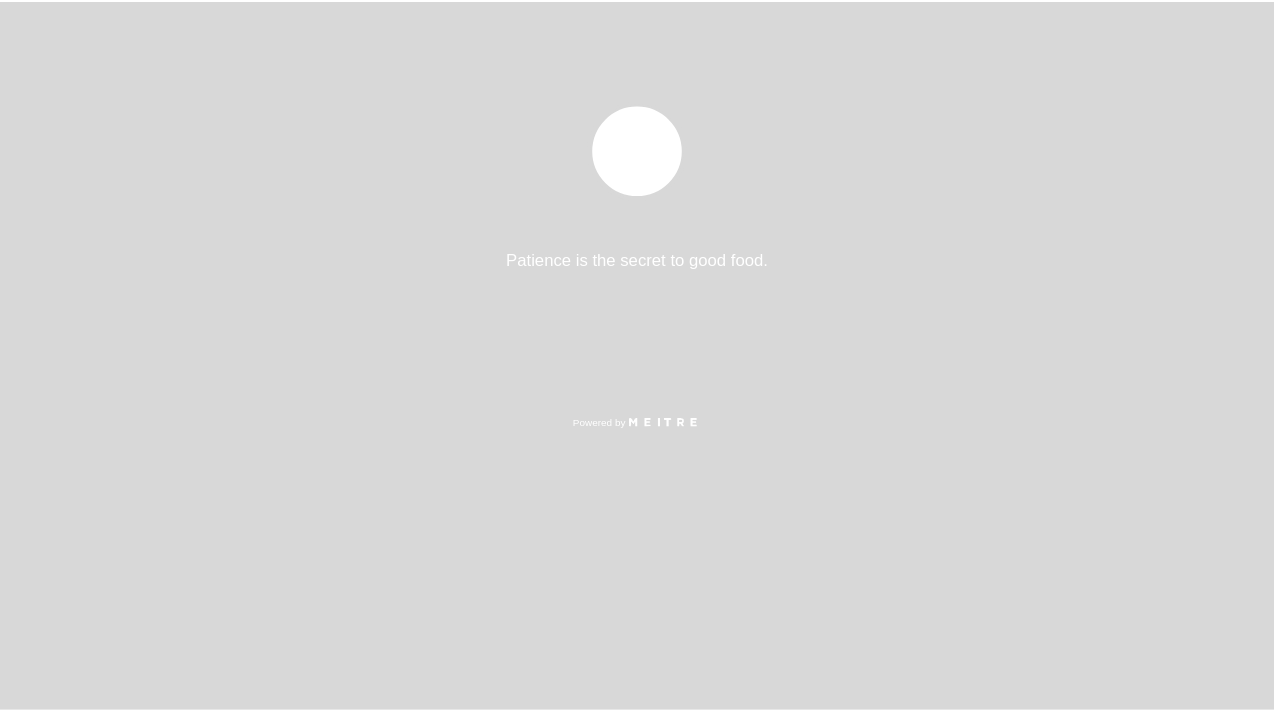 scroll, scrollTop: 0, scrollLeft: 0, axis: both 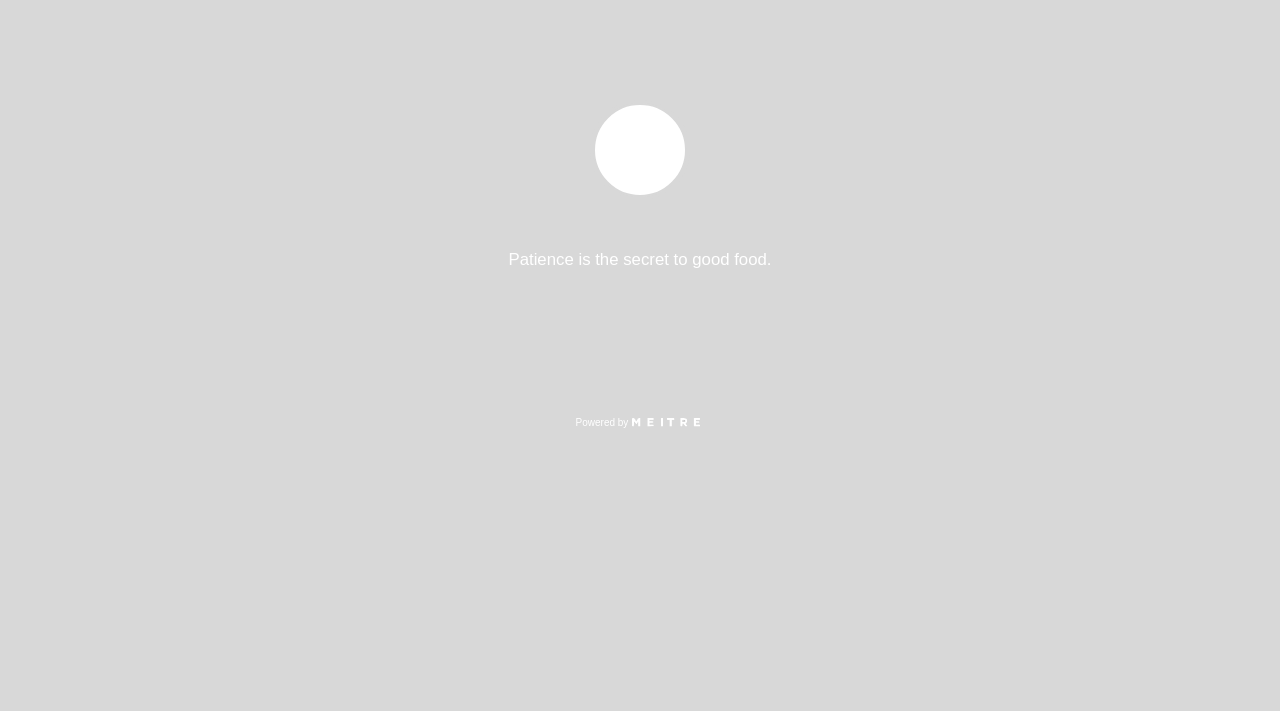 select on "es" 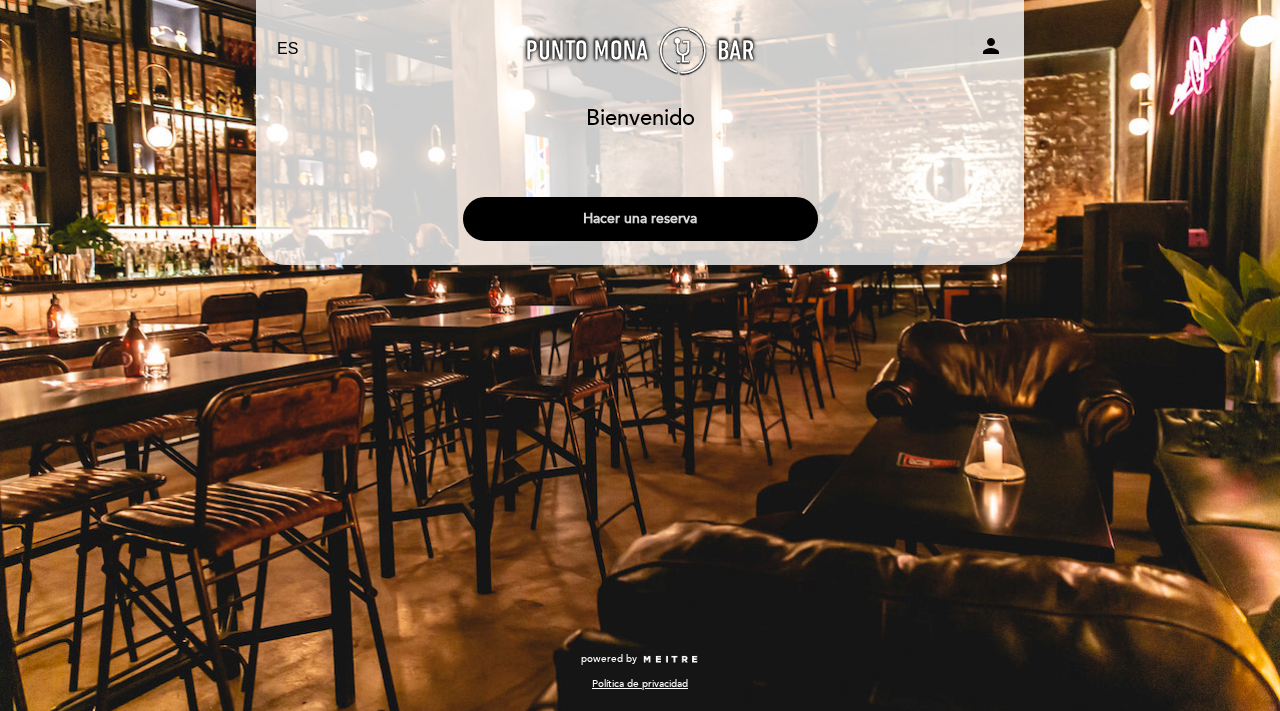 click on "Hacer una reserva" at bounding box center [640, 219] 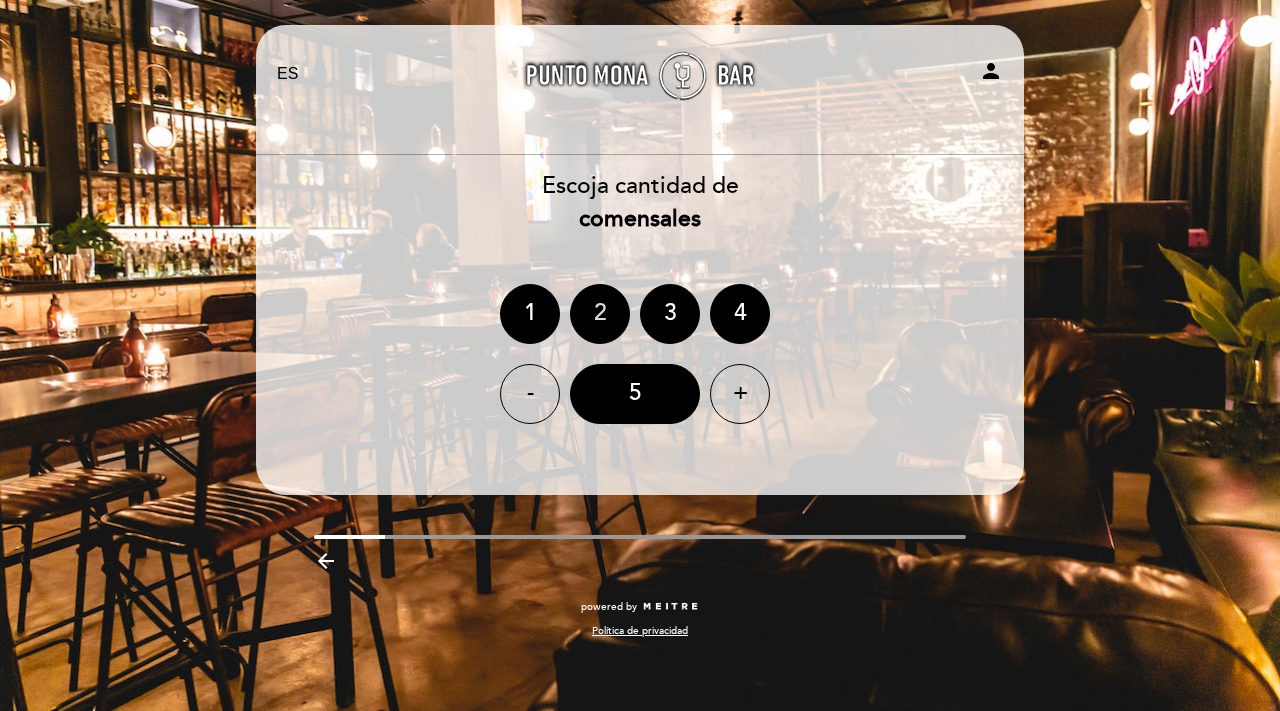 click on "2" at bounding box center (600, 314) 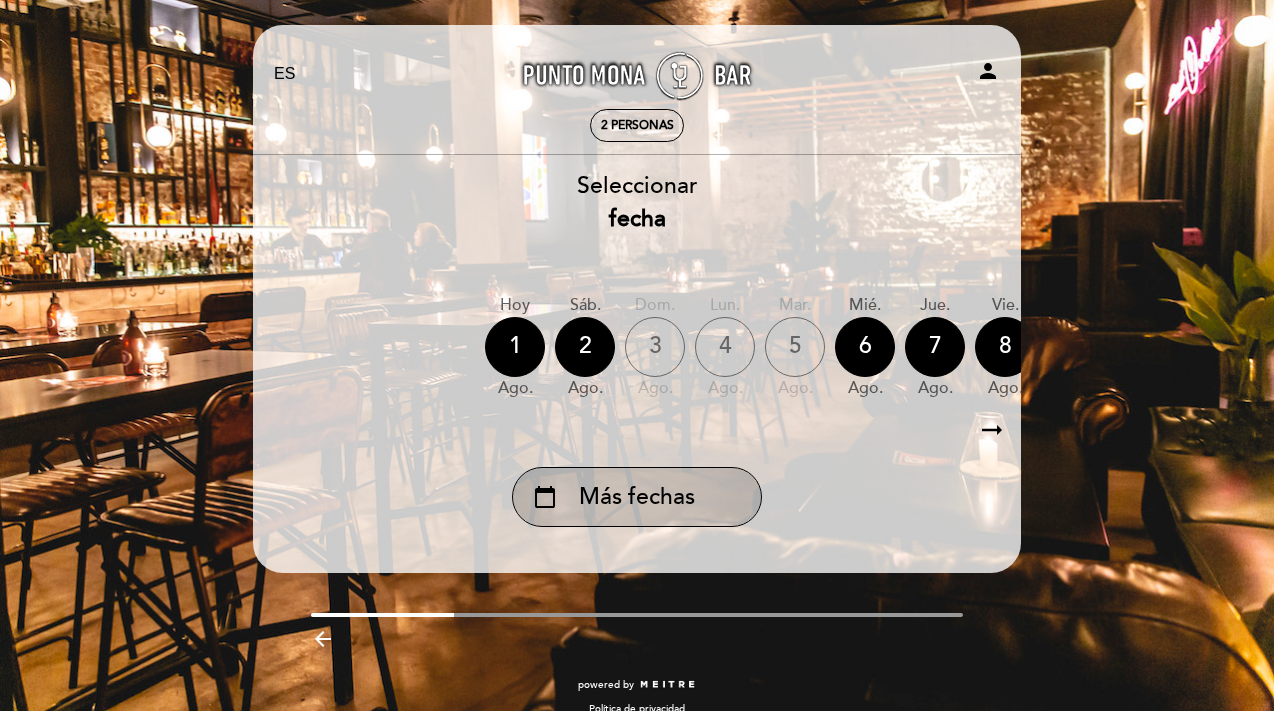click on "Más fechas" at bounding box center [637, 497] 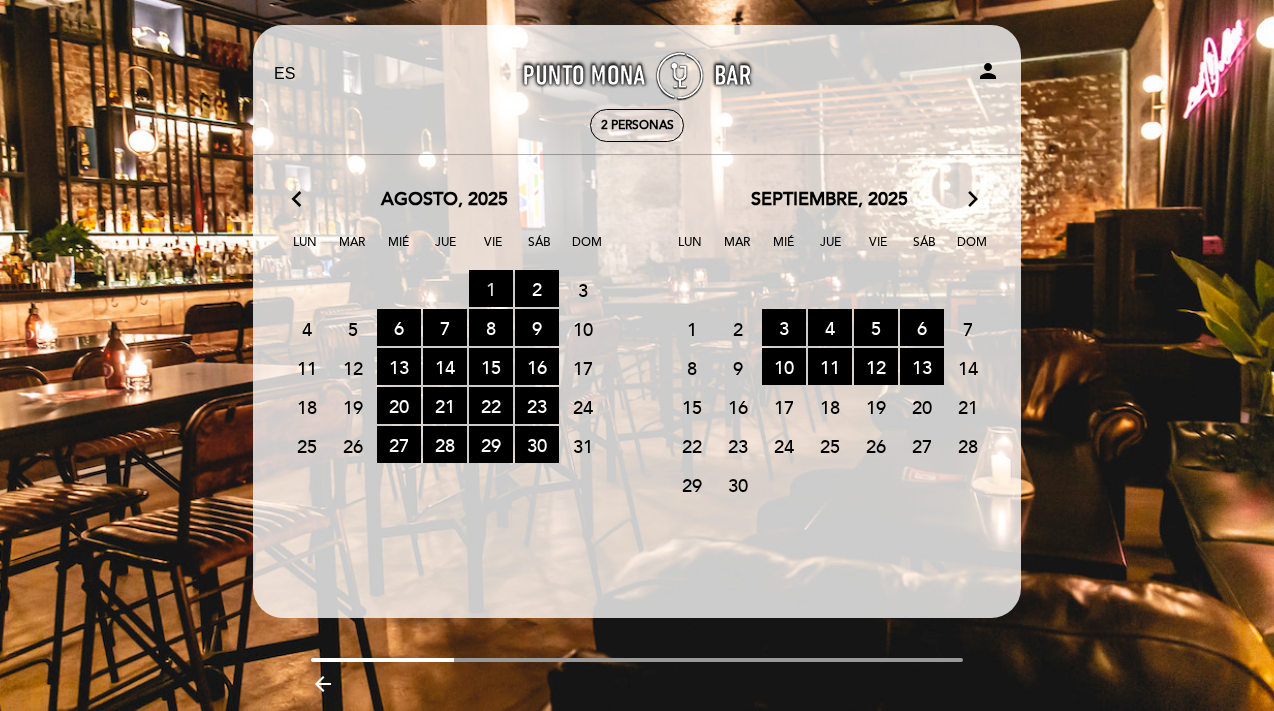 click on "1
RESERVAS DISPONIBLES" at bounding box center [491, 288] 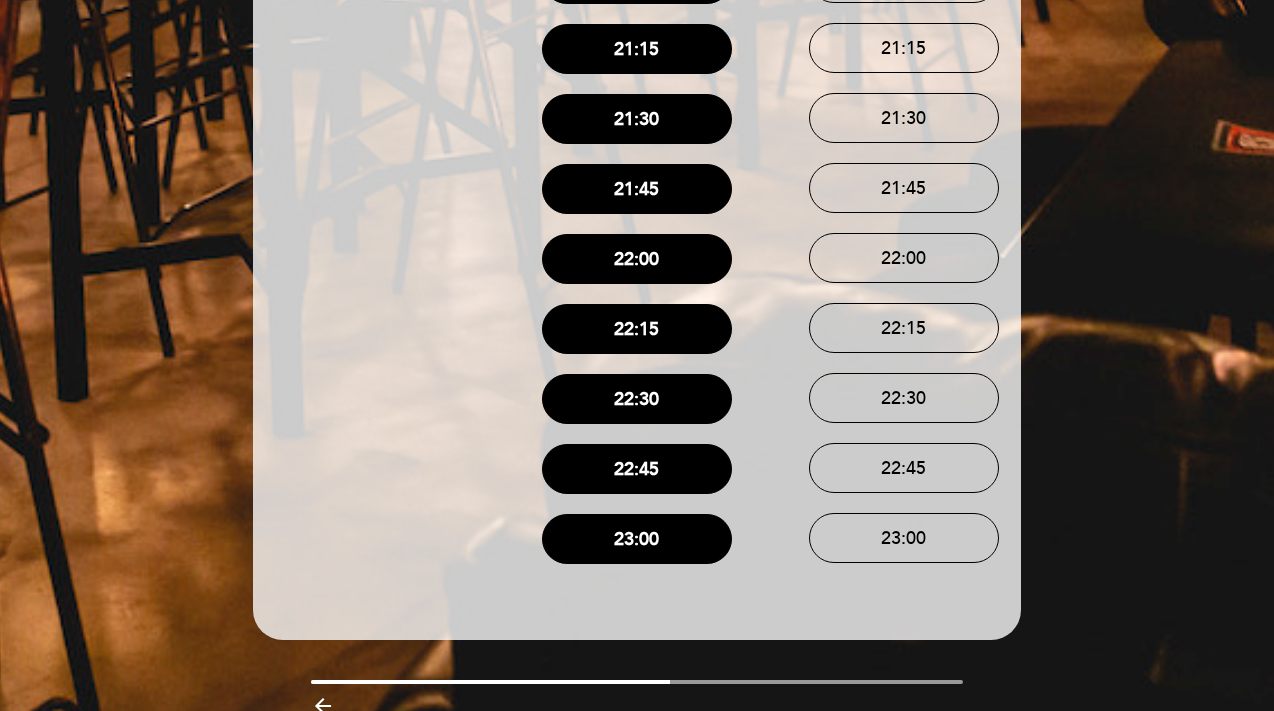 scroll, scrollTop: 984, scrollLeft: 0, axis: vertical 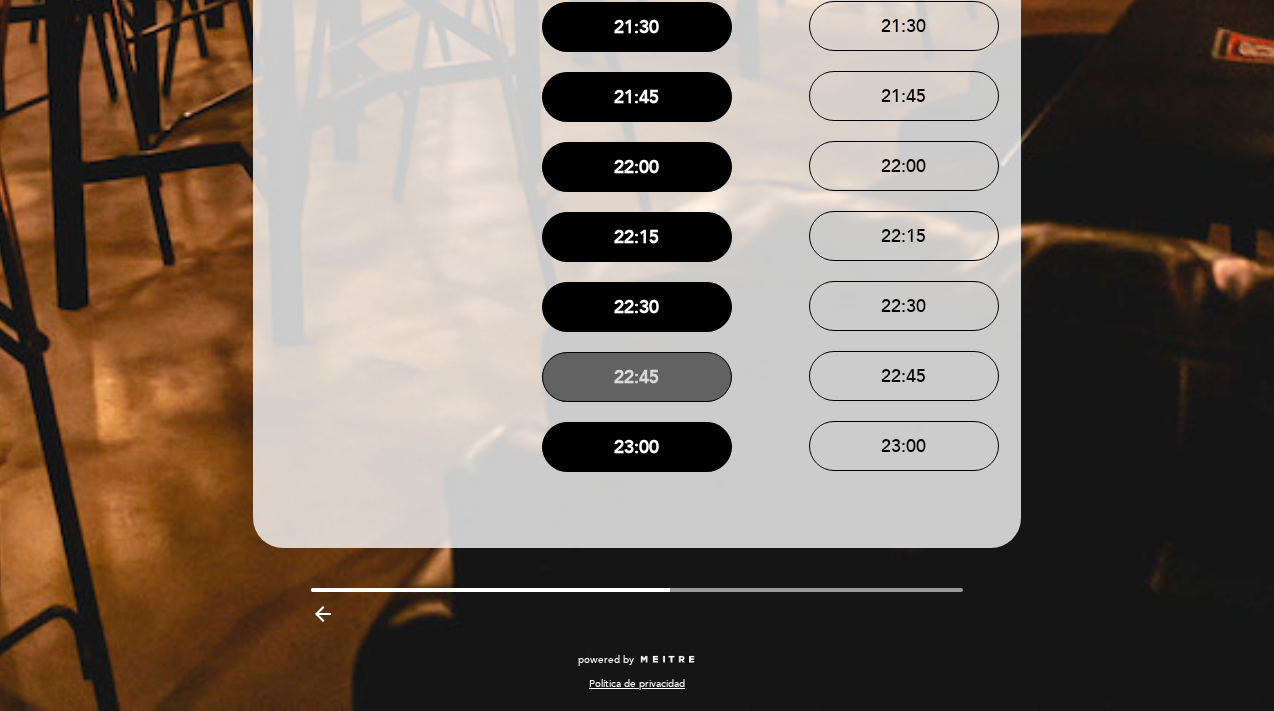 click on "22:45" at bounding box center (637, 377) 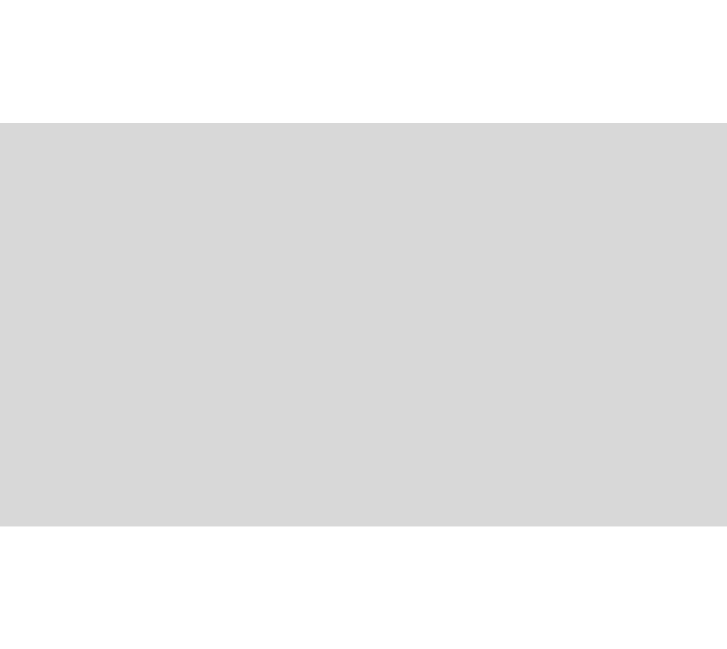 scroll, scrollTop: 0, scrollLeft: 0, axis: both 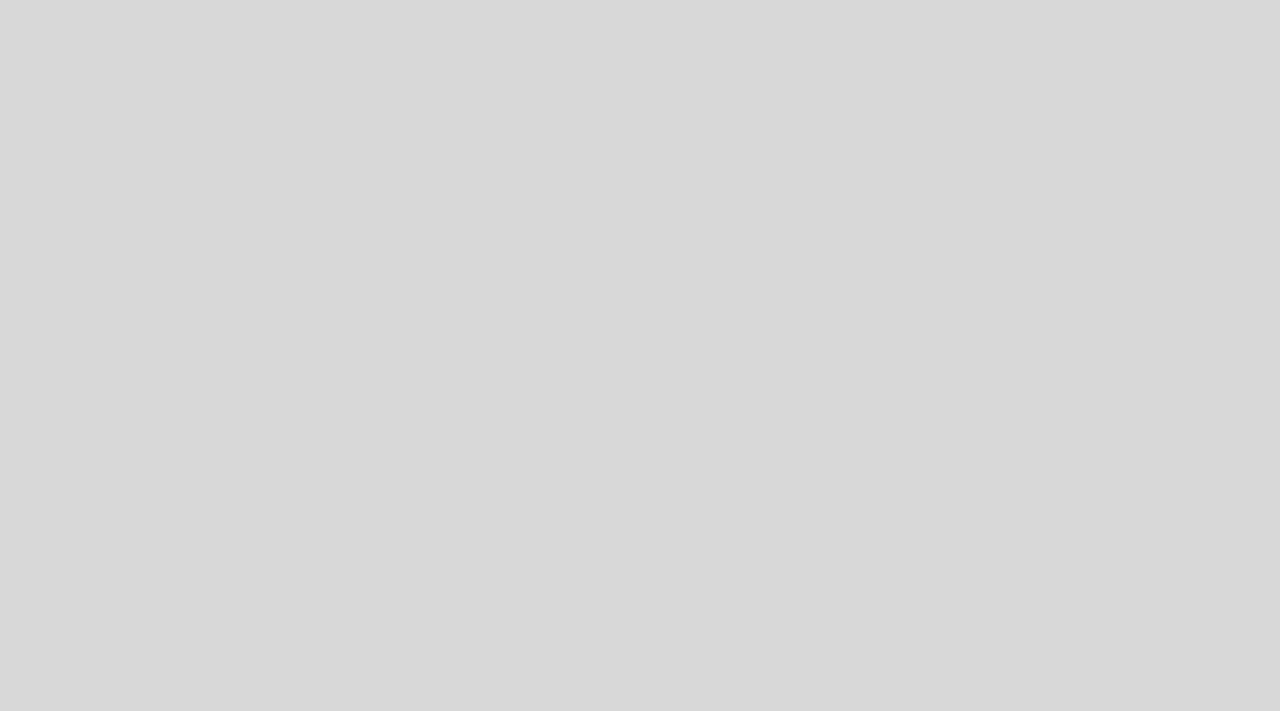 select on "es" 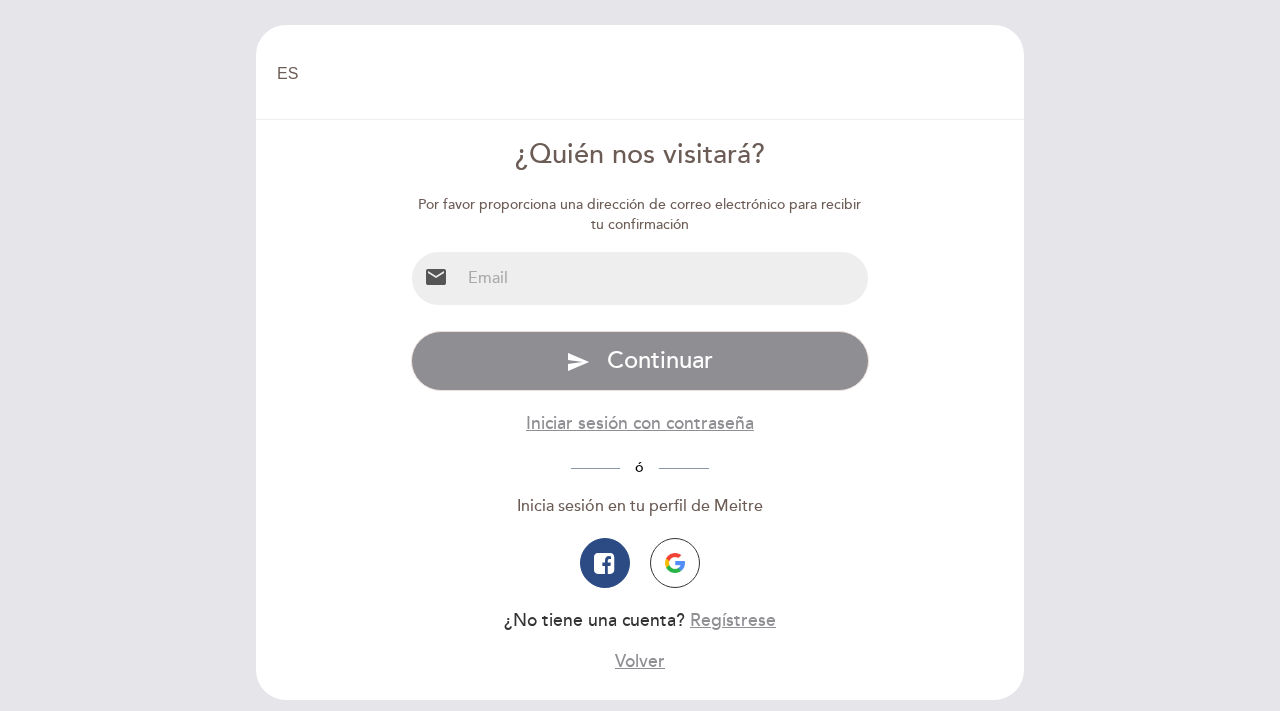 click at bounding box center [664, 278] 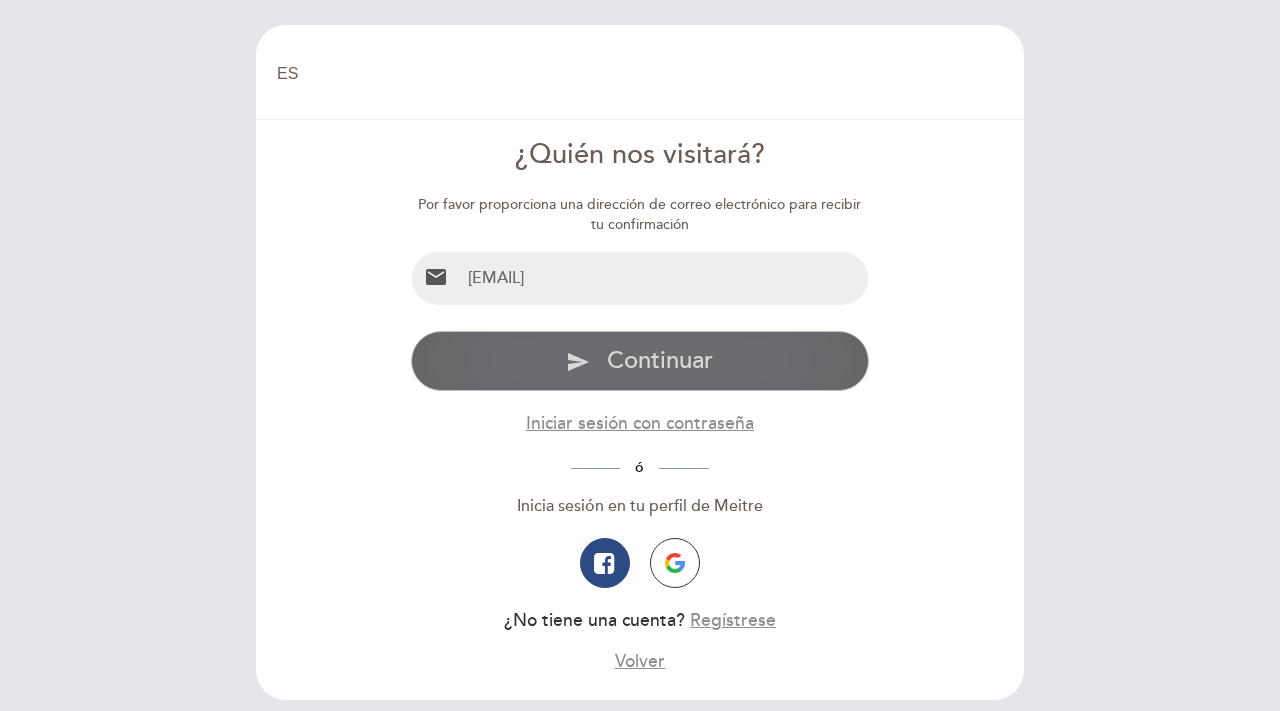 type on "[EMAIL]" 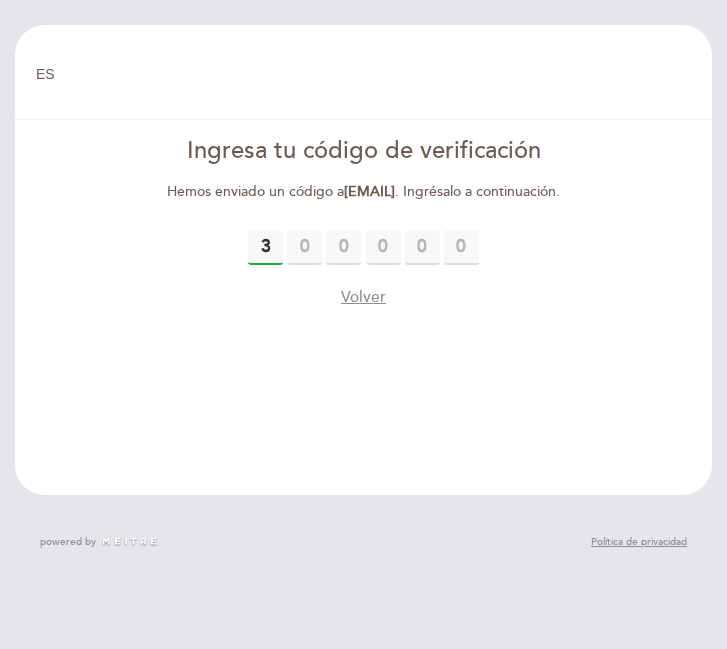 type on "3" 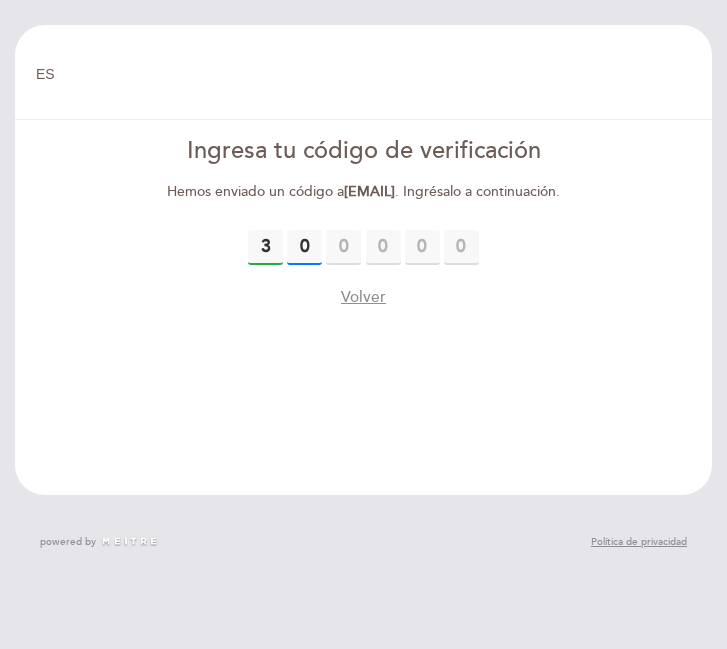type on "0" 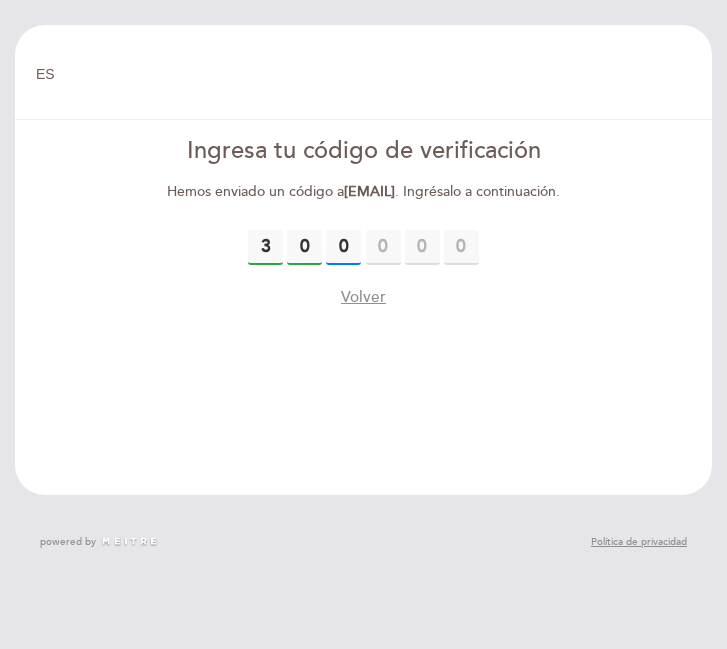 type on "0" 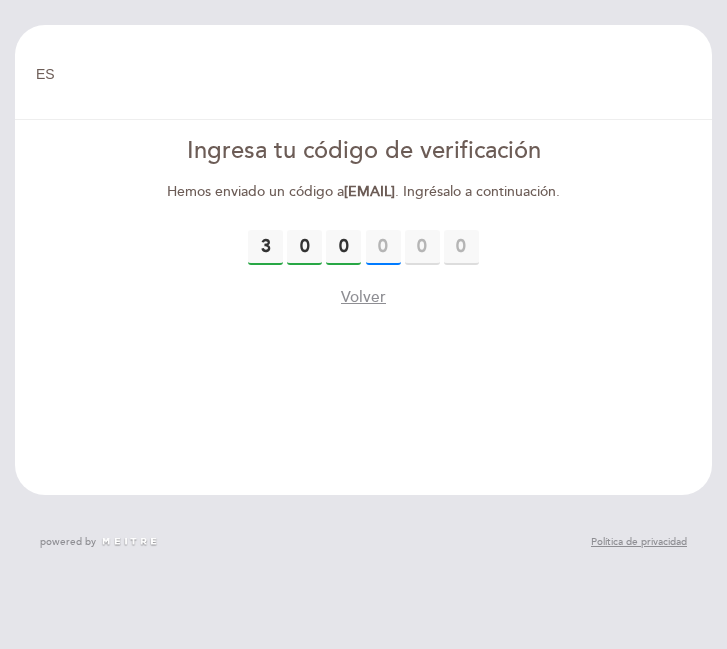 click at bounding box center (383, 247) 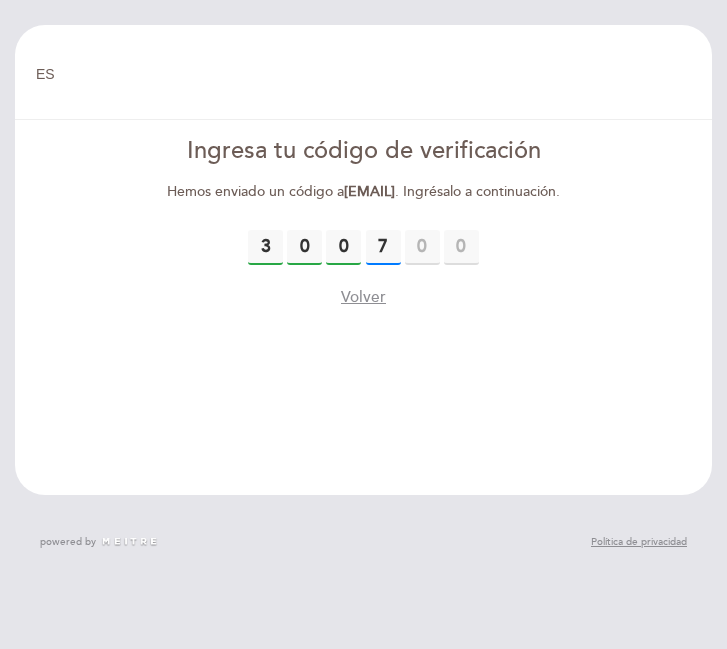type on "7" 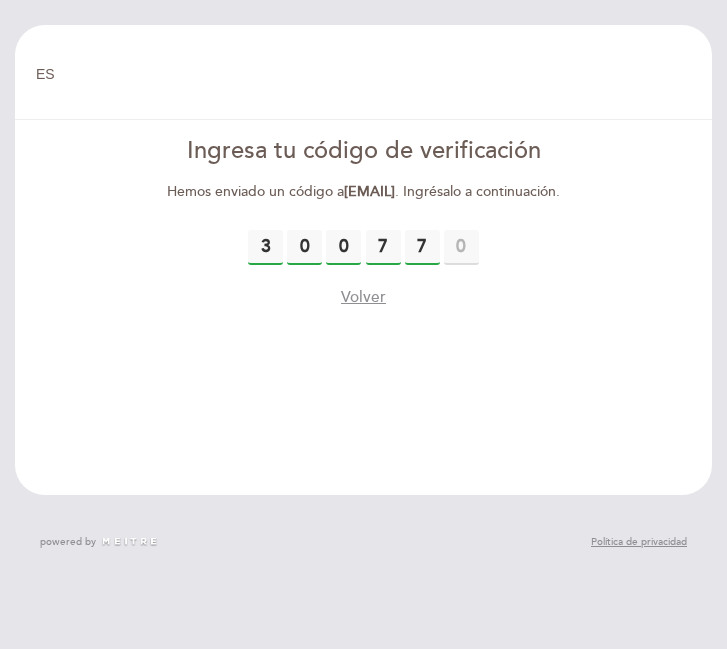 type on "7" 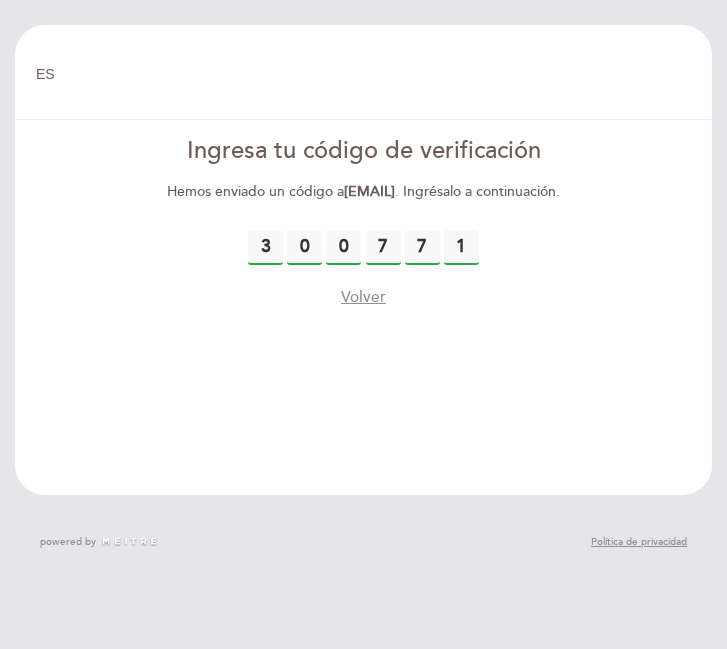 type on "1" 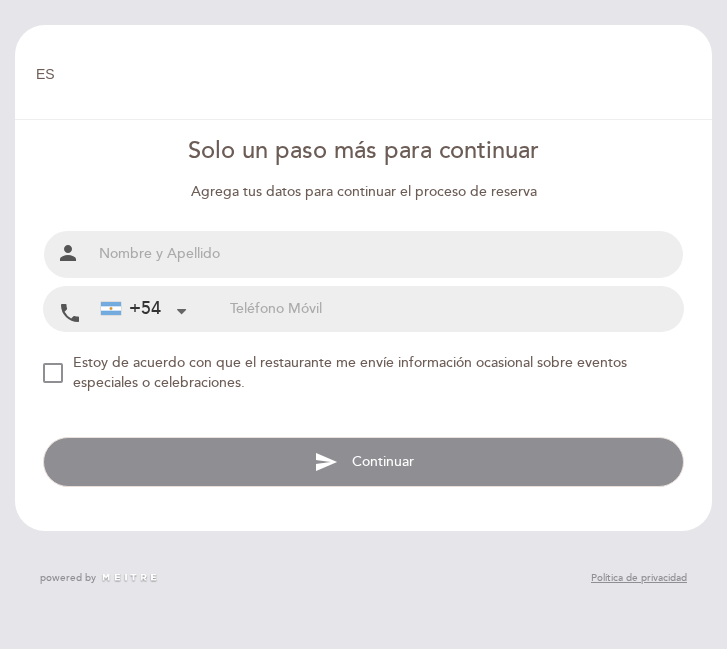 click at bounding box center (387, 254) 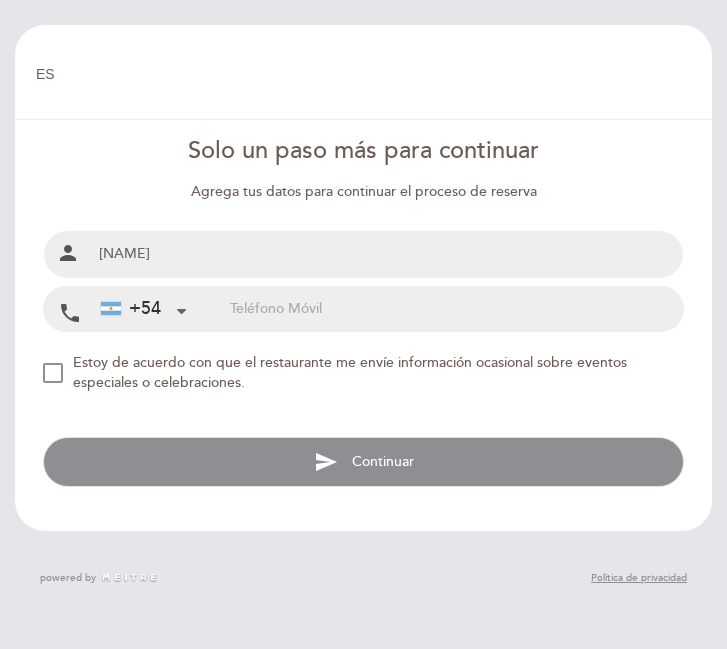 type on "[NAME]" 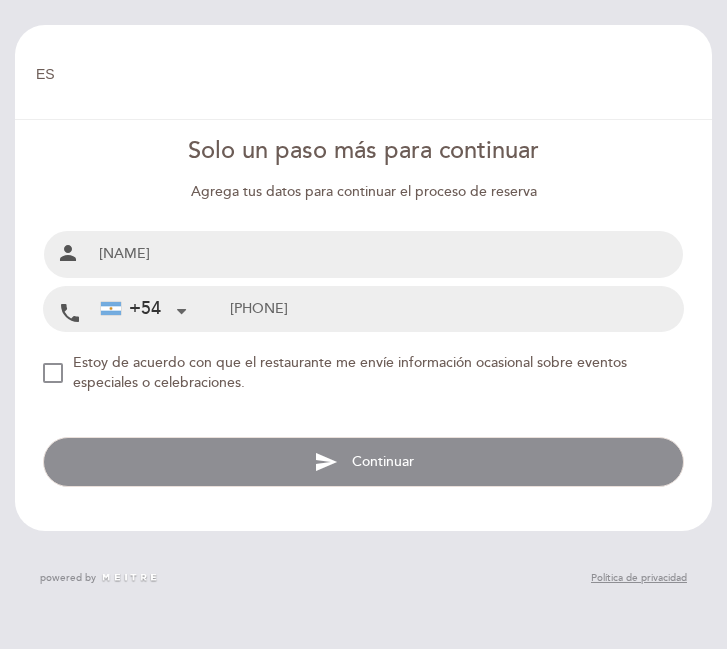 type on "[PHONE]" 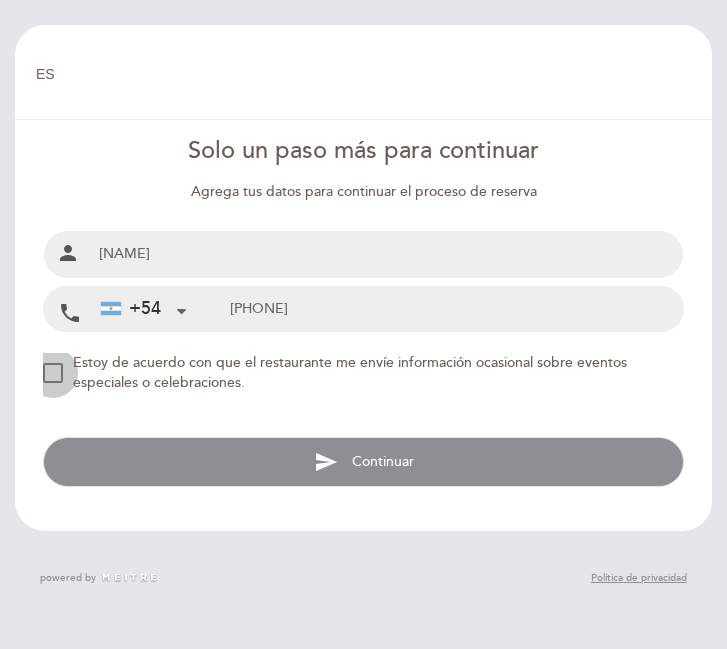 click at bounding box center (53, 373) 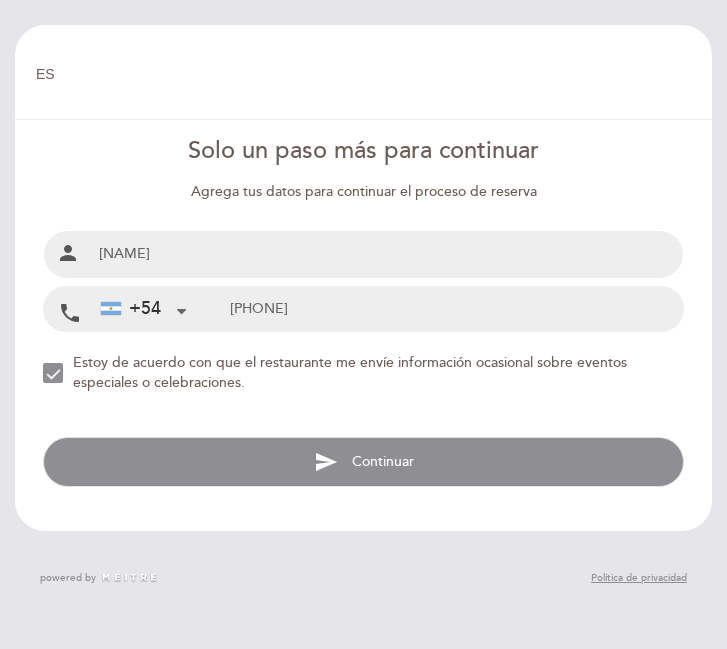 click on "send
Continuar" at bounding box center (363, 462) 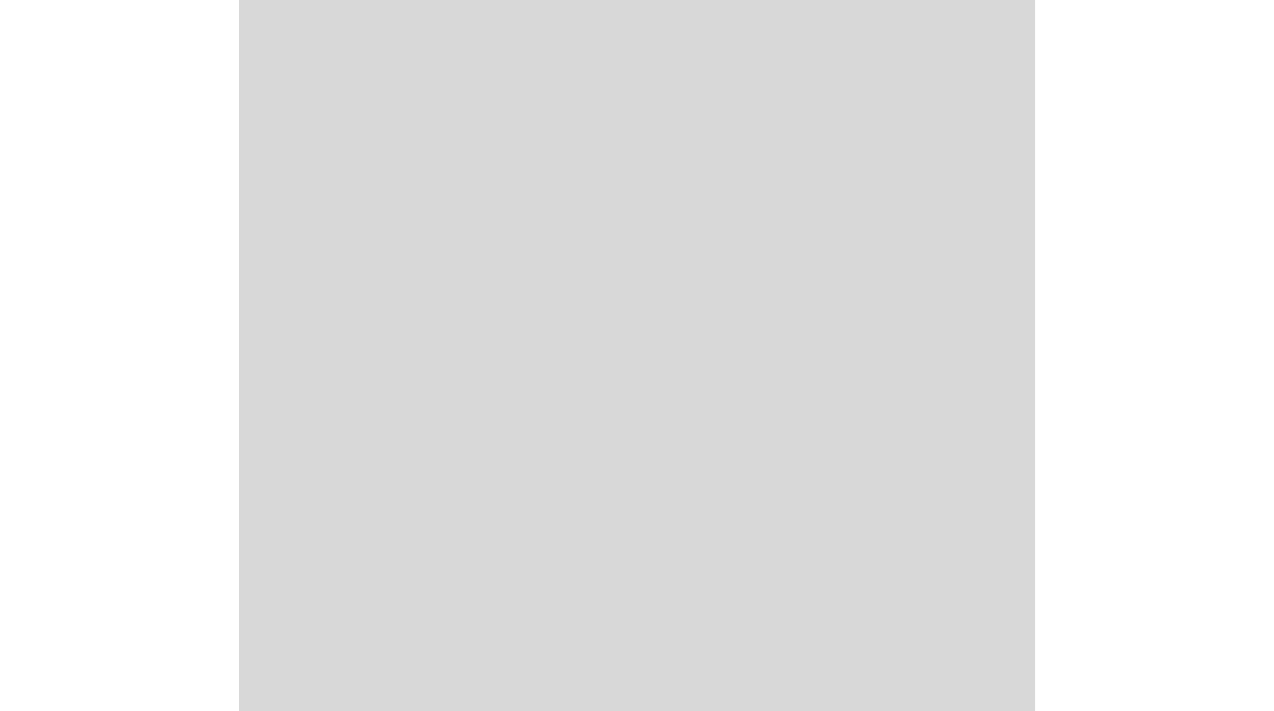 scroll, scrollTop: 0, scrollLeft: 0, axis: both 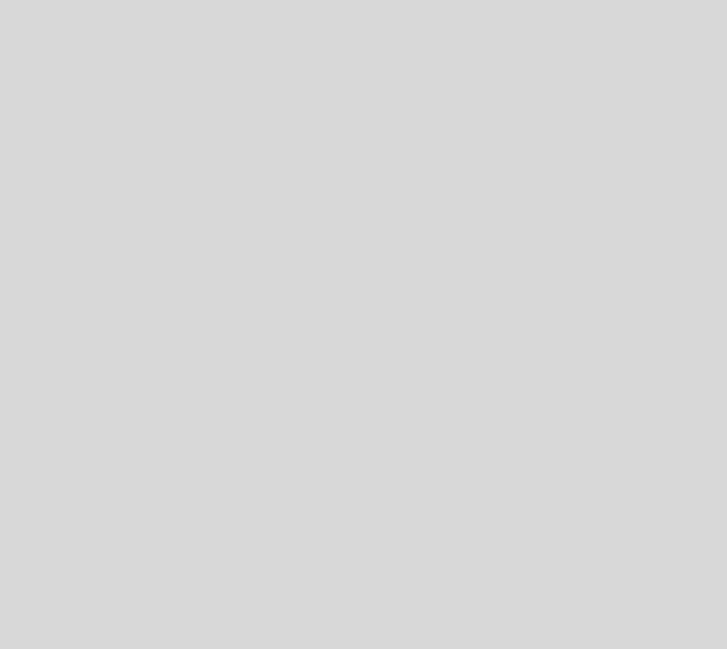 select on "es" 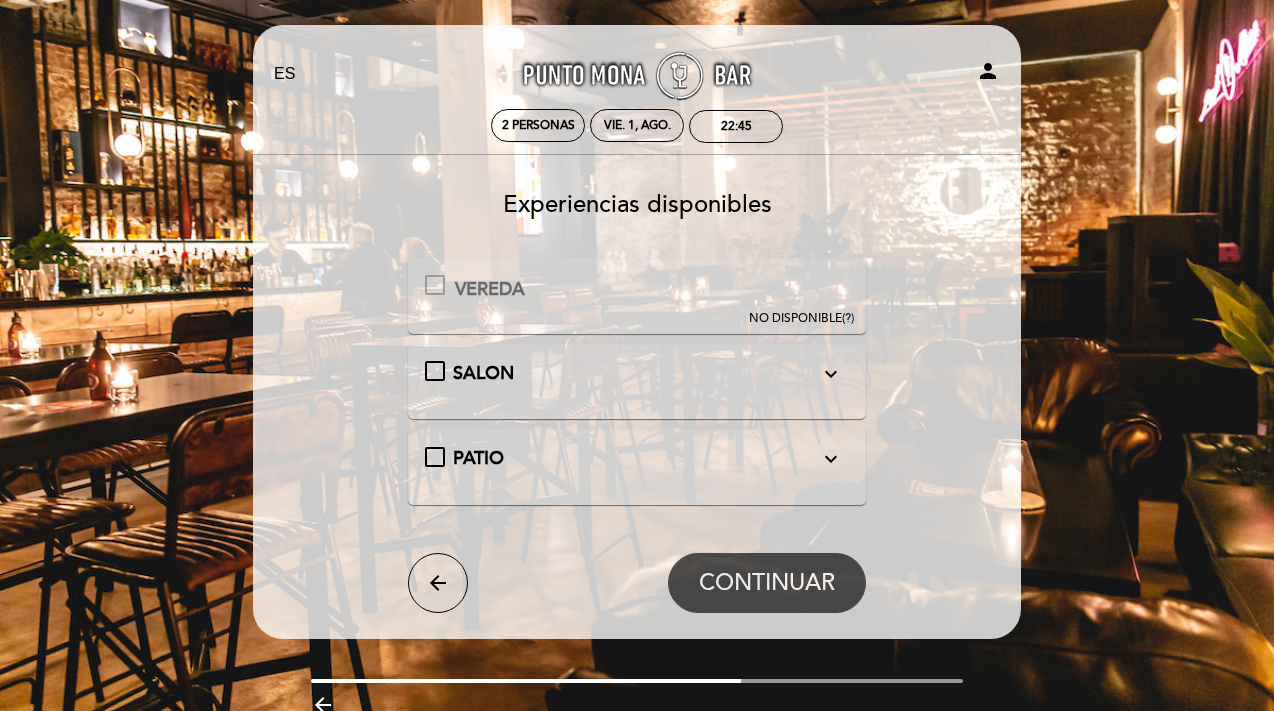 click on "expand_more" at bounding box center (831, 374) 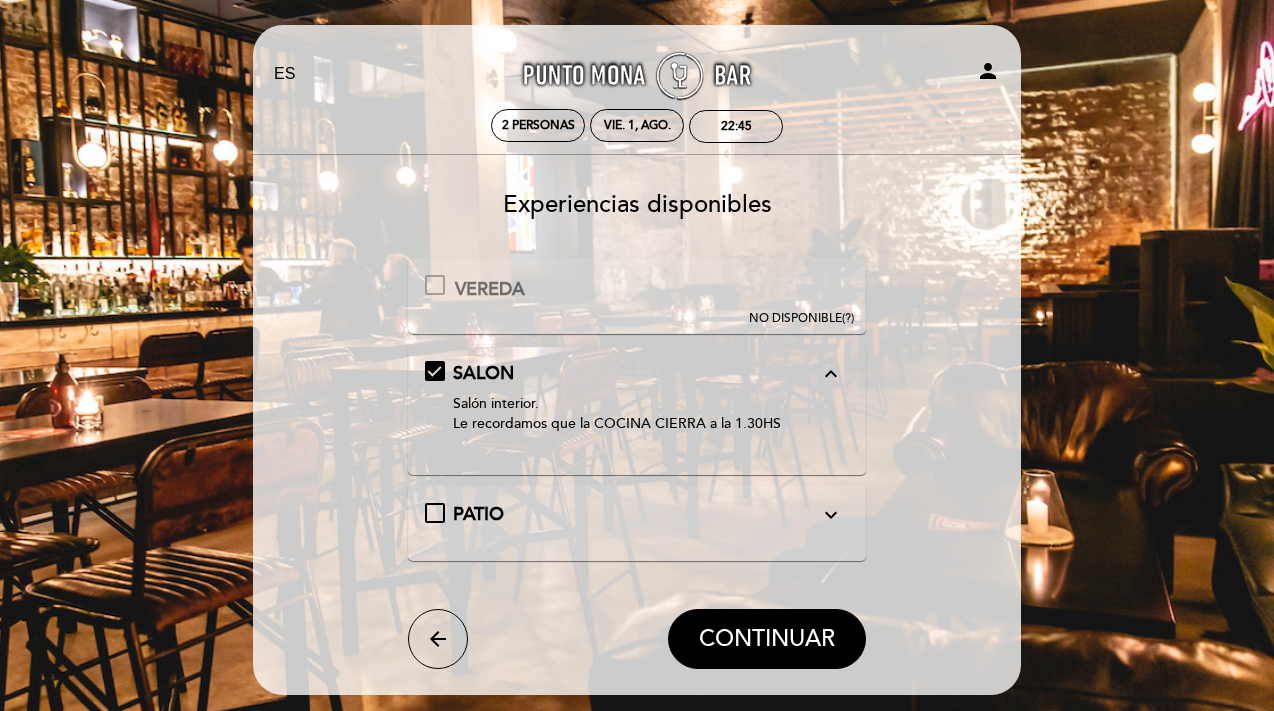 click on "expand_less" at bounding box center (831, 374) 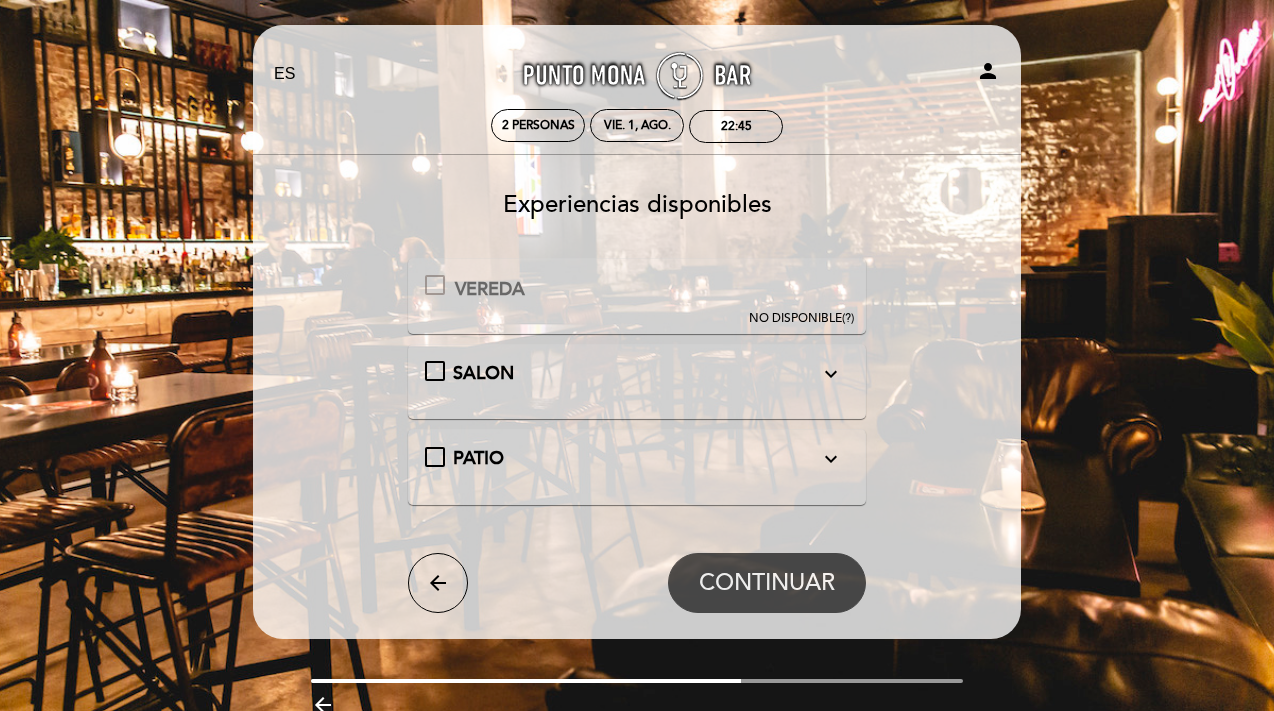 click on "PATIO
expand_more
Mesas al aire libre, calefaccionadas y parcialmente cubiertas con toldo.
Le recordamos que la COCINA CIERRA a la 1.30HS" at bounding box center [637, 459] 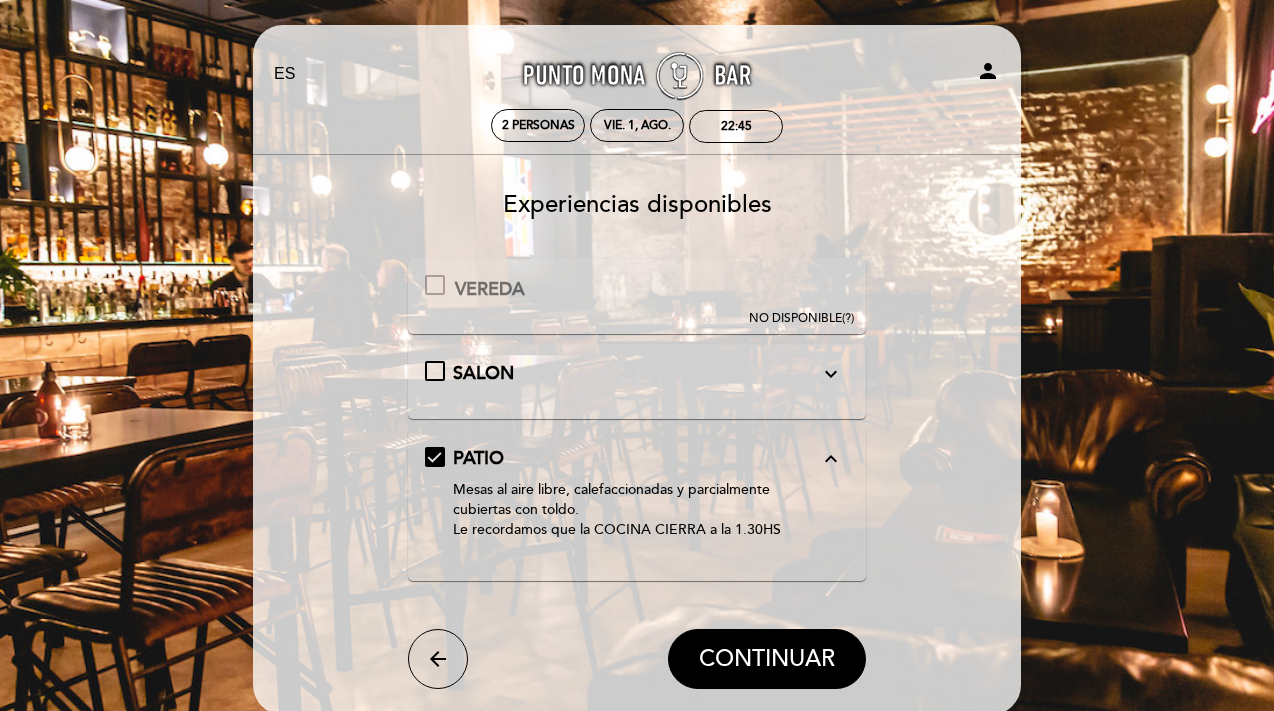 click on "PATIO
expand_less
Mesas al aire libre, calefaccionadas y parcialmente cubiertas con toldo.
Le recordamos que la COCINA CIERRA a la 1.30HS" at bounding box center [637, 497] 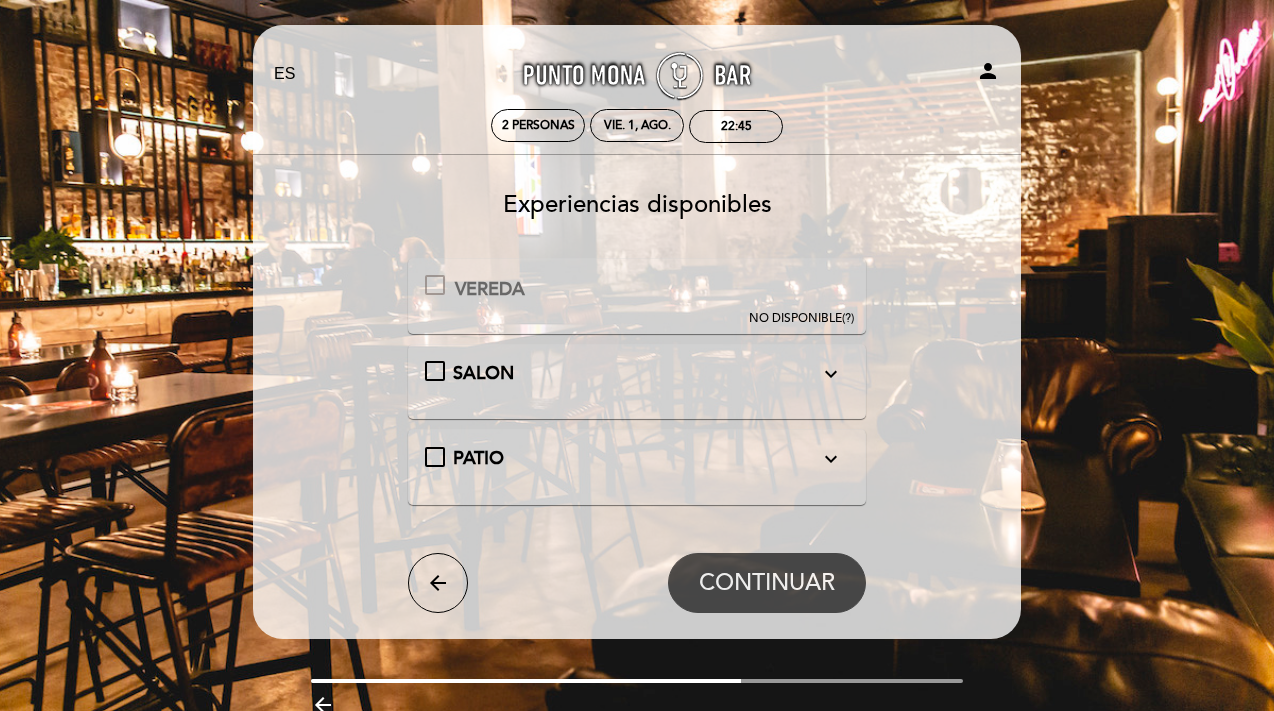click on "PATIO
expand_more
Mesas al aire libre, calefaccionadas y parcialmente cubiertas con toldo.
Le recordamos que la COCINA CIERRA a la 1.30HS" at bounding box center (637, 459) 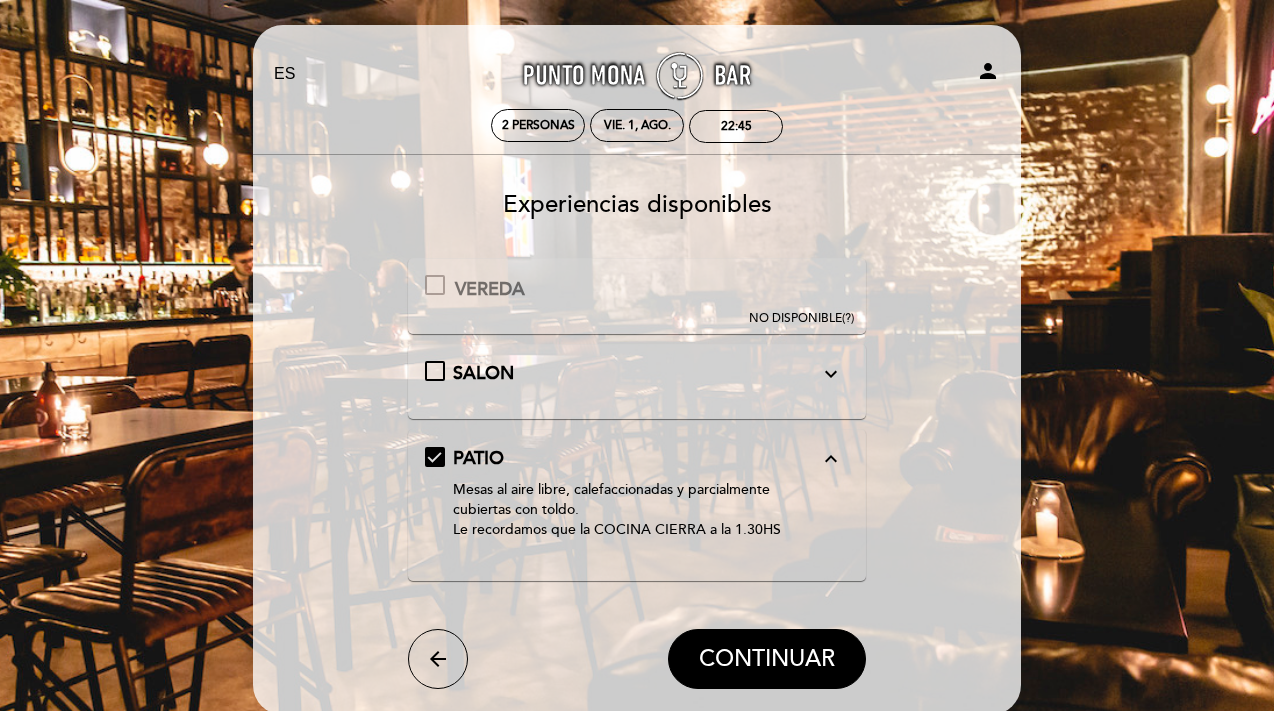 click on "PATIO
expand_less
Mesas al aire libre, calefaccionadas y parcialmente cubiertas con toldo.
Le recordamos que la COCINA CIERRA a la 1.30HS" at bounding box center [637, 497] 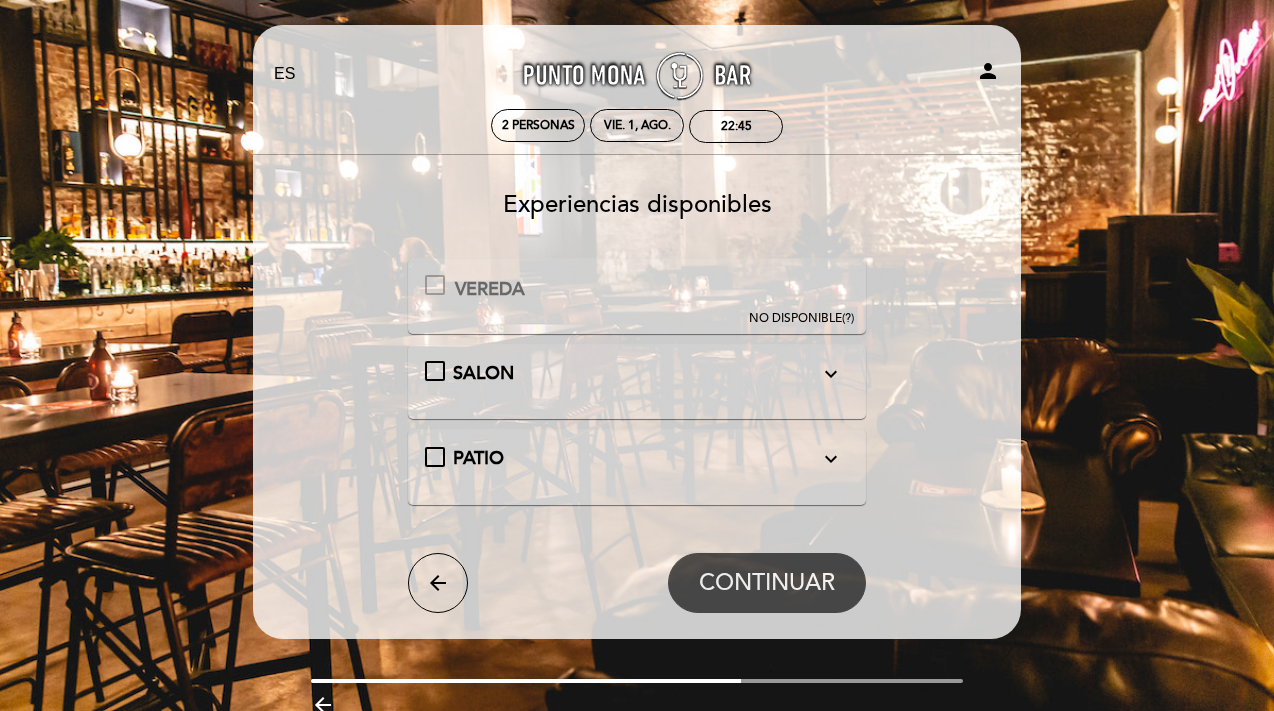 click on "PATIO
expand_more
Mesas al aire libre, calefaccionadas y parcialmente cubiertas con toldo.
Le recordamos que la COCINA CIERRA a la 1.30HS" at bounding box center [637, 459] 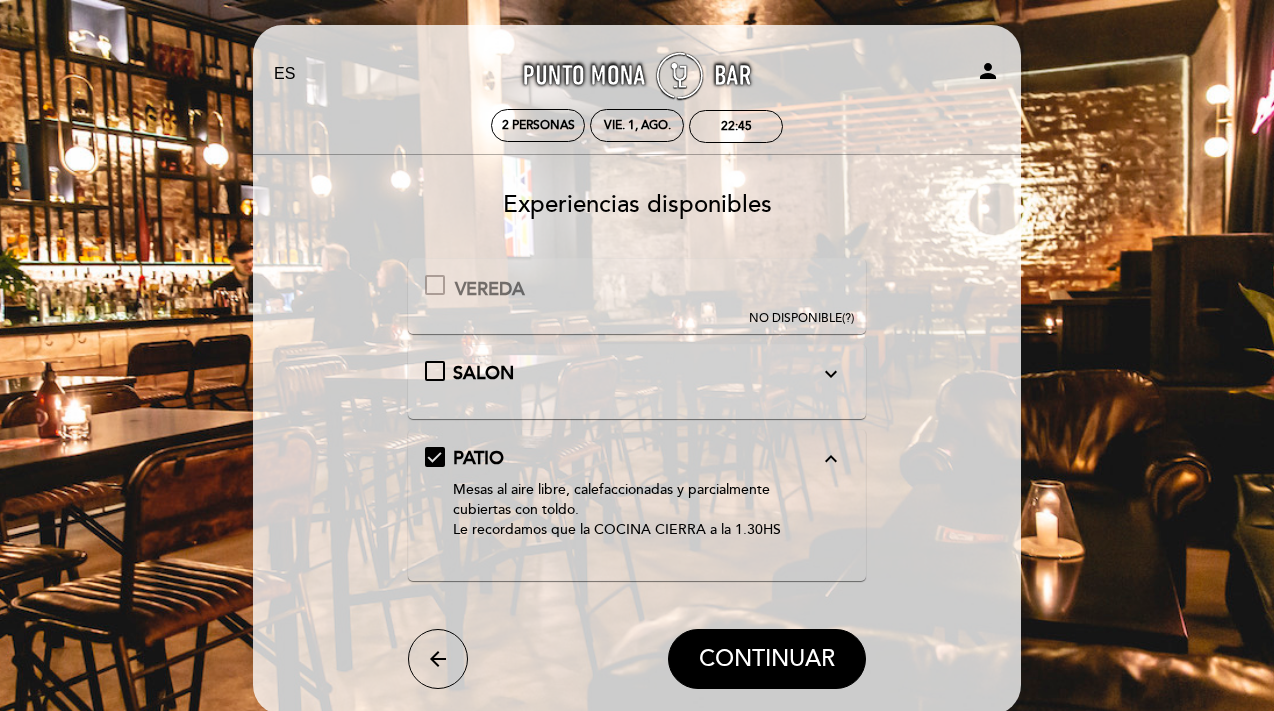 click on "PATIO
expand_less
Mesas al aire libre, calefaccionadas y parcialmente cubiertas con toldo.
Le recordamos que la COCINA CIERRA a la 1.30HS" at bounding box center [637, 497] 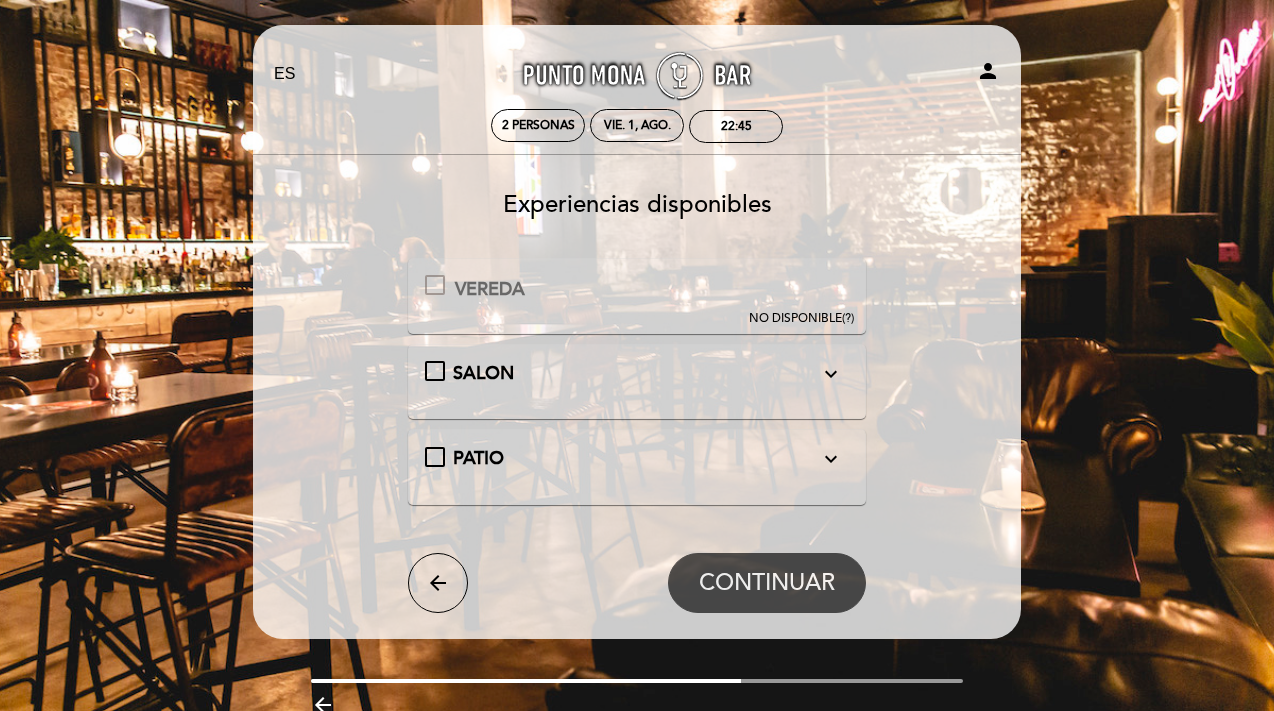click on "SALON
expand_more
Salón interior.
Le recordamos que la COCINA CIERRA a la 1.30HS" at bounding box center (637, 374) 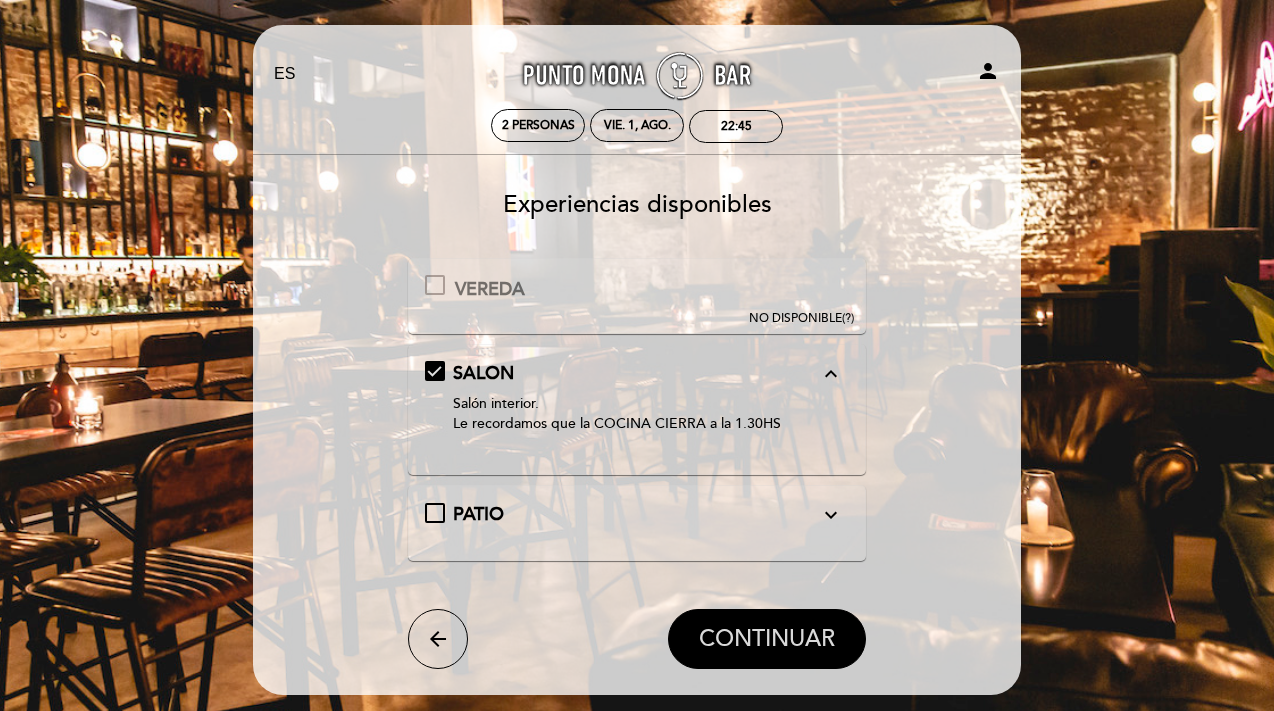 click on "CONTINUAR" at bounding box center [767, 639] 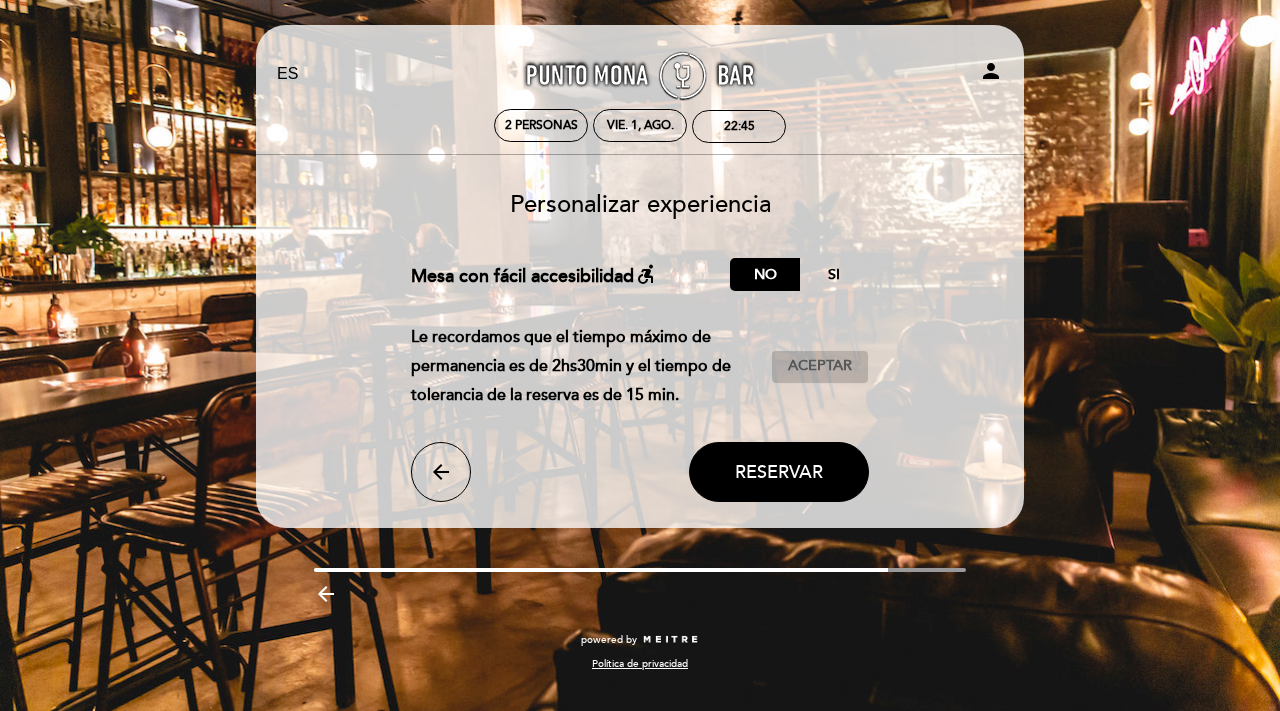 click on "Aceptar" at bounding box center (820, 366) 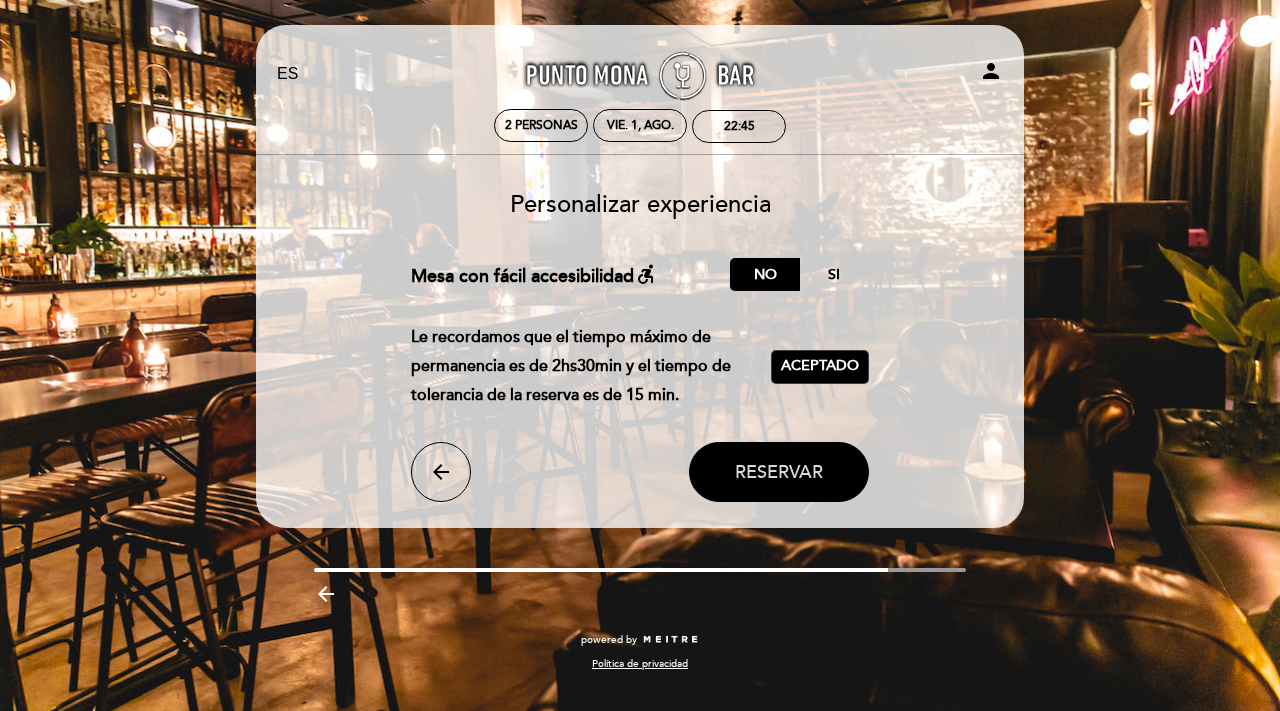 click on "Reservar" at bounding box center [779, 472] 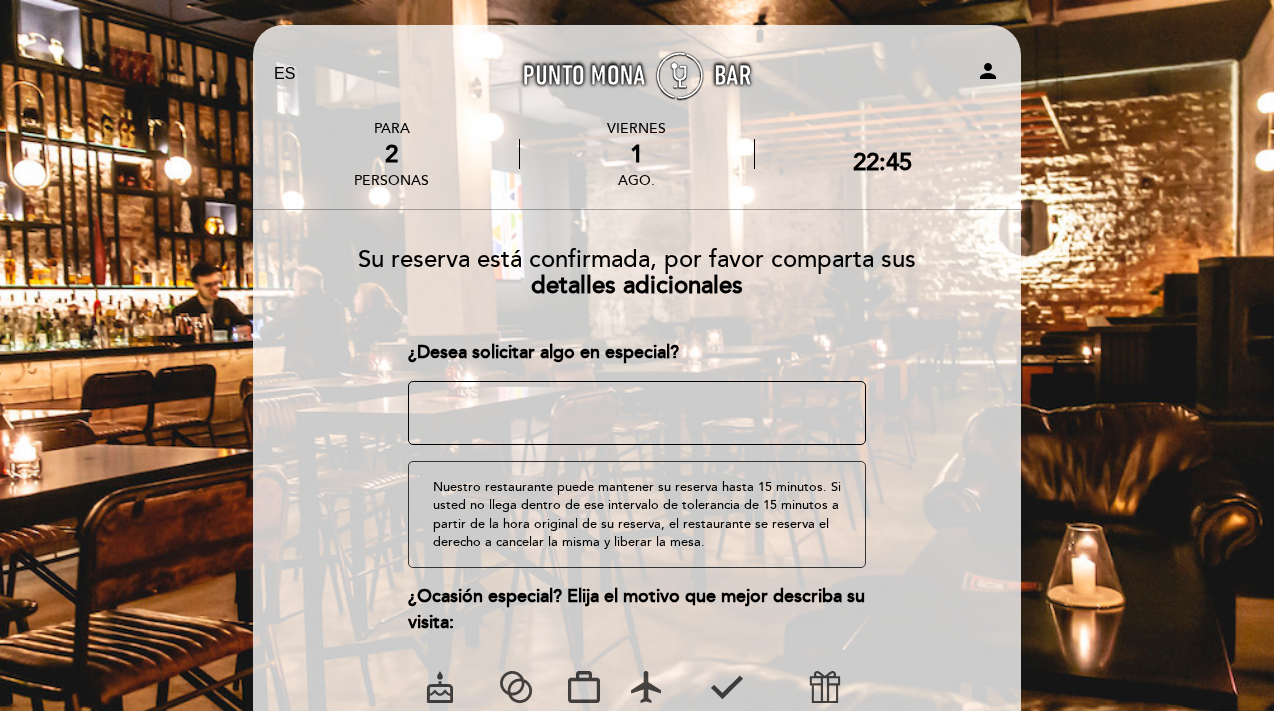 click at bounding box center [637, 413] 